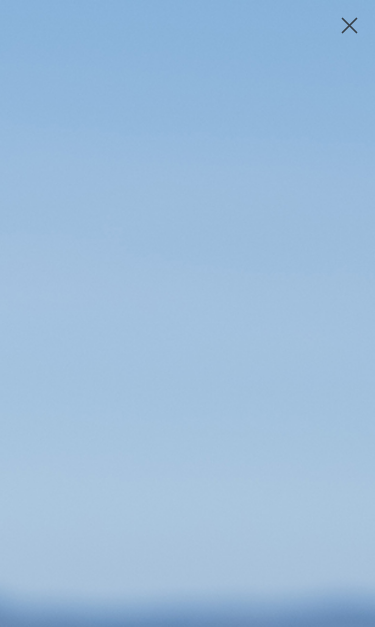 scroll, scrollTop: 0, scrollLeft: 0, axis: both 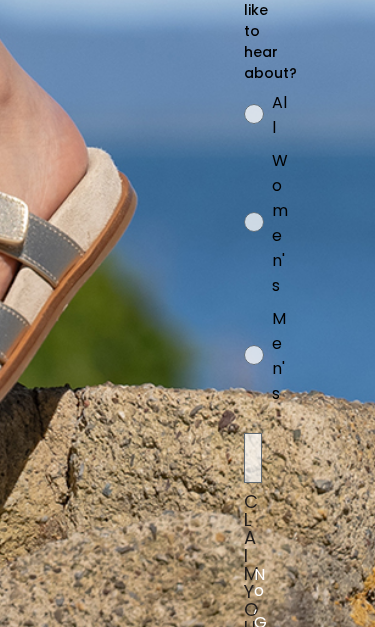 click on "Women's" at bounding box center (278, 226) 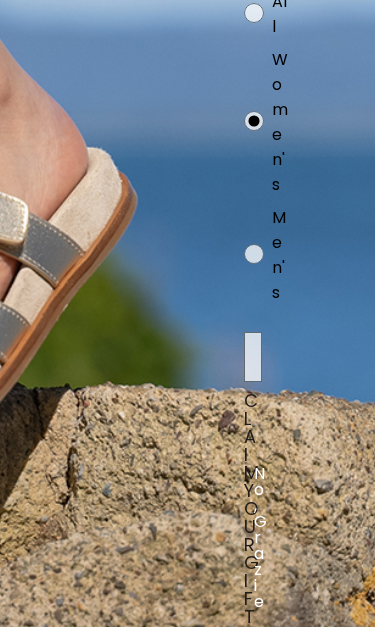 scroll, scrollTop: 100, scrollLeft: 208, axis: both 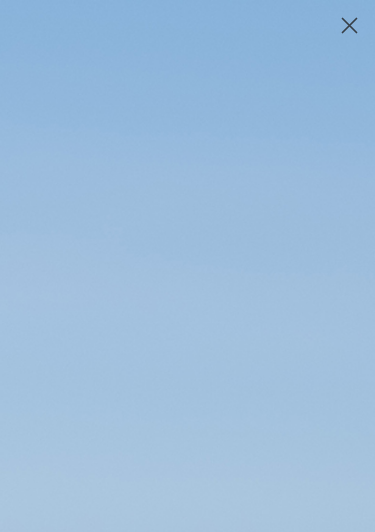 click 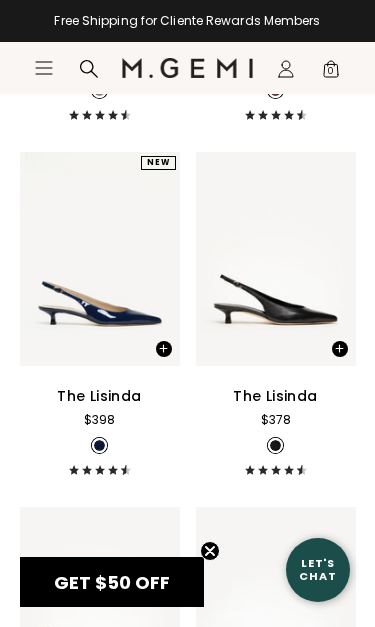 scroll, scrollTop: 2610, scrollLeft: 0, axis: vertical 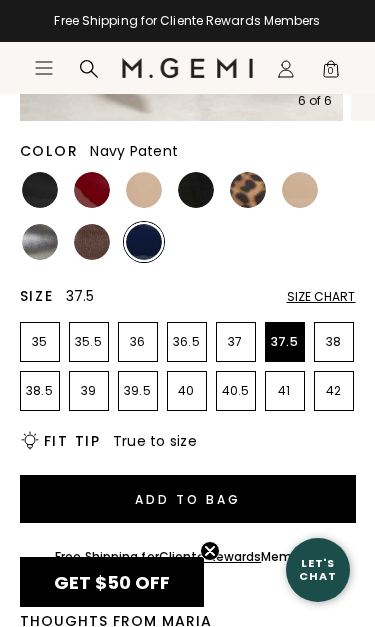 click on "37.5" at bounding box center [285, 342] 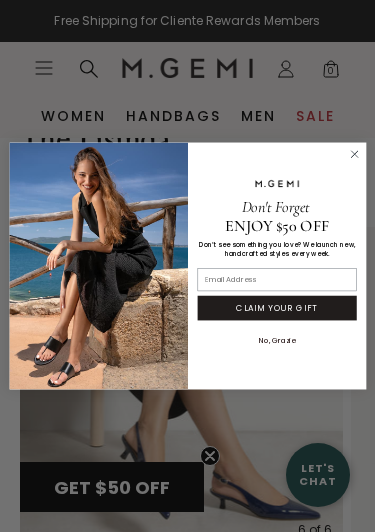 scroll, scrollTop: 0, scrollLeft: 0, axis: both 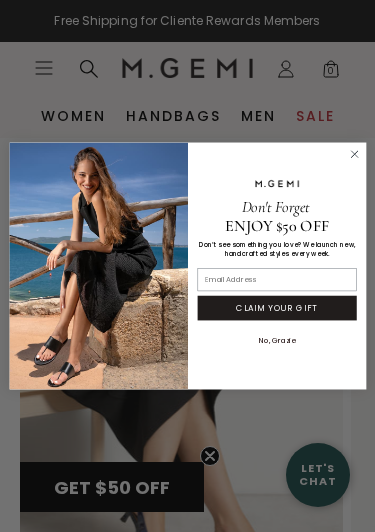 click on "Close dialog" 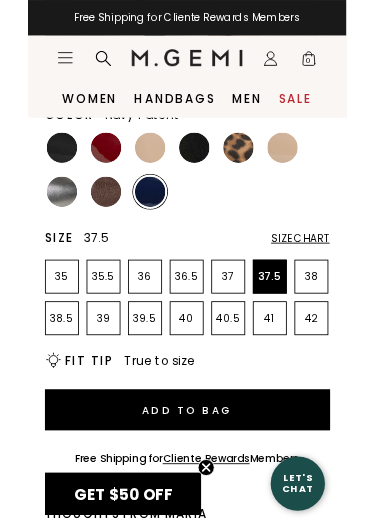scroll, scrollTop: 0, scrollLeft: 0, axis: both 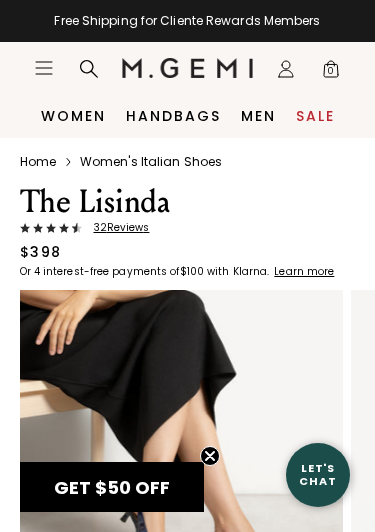 click on "Women" at bounding box center [73, 116] 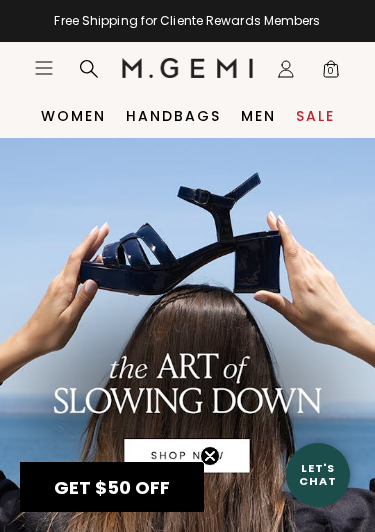 scroll, scrollTop: 0, scrollLeft: 0, axis: both 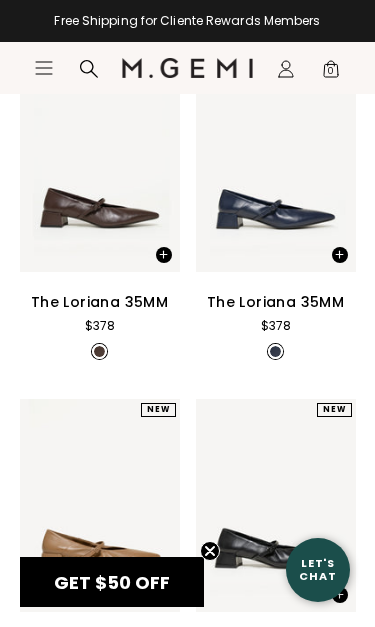 click on "The Loriana 35MM" at bounding box center [275, 302] 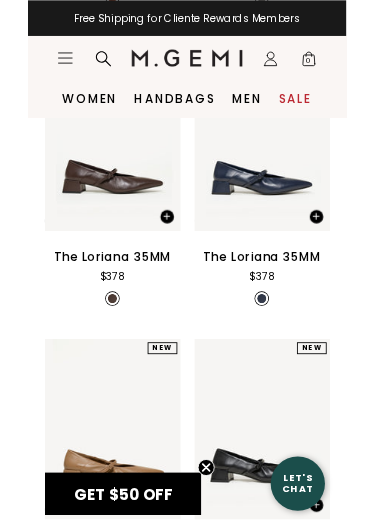 scroll, scrollTop: 10256, scrollLeft: 0, axis: vertical 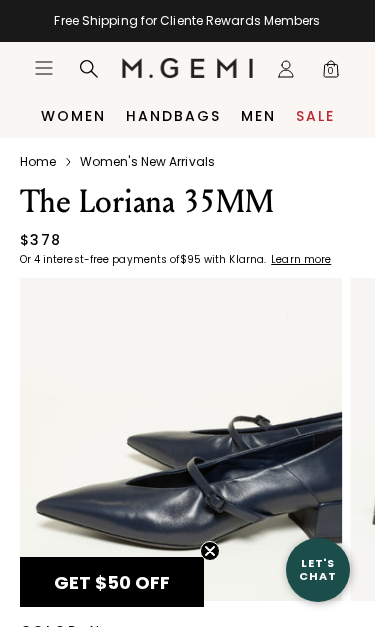 click on "Home Women's New Arrivals
The Loriana 35MM $378
Or 4 interest-free payments of  $95   with Klarna Learn more
NEW NEW 3 of 7
Color  Navy Size Select a size Size Chart 35 35.5 36 36.5 37 37.5 38 38.5 39 39.5 40 40.5 41 42 Icons/20x20/bulb@2x Fit Tip True to size Pre-order Pre-ordered items will ship by the middle of August and are not eligible for expedited shipping. Free Shipping for  Cliente Rewards  Members Thoughts from Maria We added a 35mm flared block heel to our ultra-soft, modern Mary Jane. The Loriana 35 features the same slightly exaggerated pointed toe, V-cut topline, and a gently ruched leather upper as its sister style, but it gives you a little more height. Details Italian nappa leather upper
Italian leather lining and footbed
Italian leather and rubber sole
Adjustable buckle closure with hand-painted hardware
35mm (1.4”) leather-wrapped heel
Handmade in Tuscany, Italy Shipping" at bounding box center [187, 899] 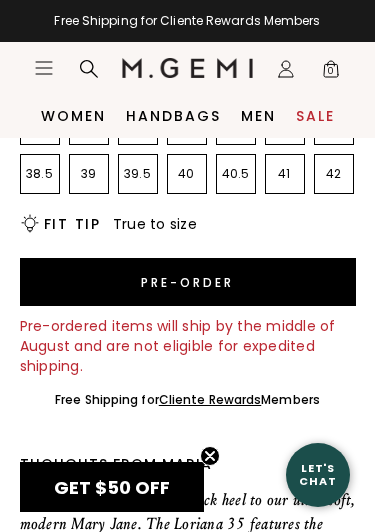 scroll, scrollTop: 603, scrollLeft: 0, axis: vertical 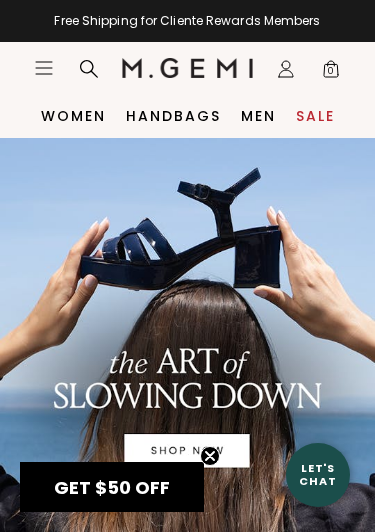 click on "Women" at bounding box center [73, 116] 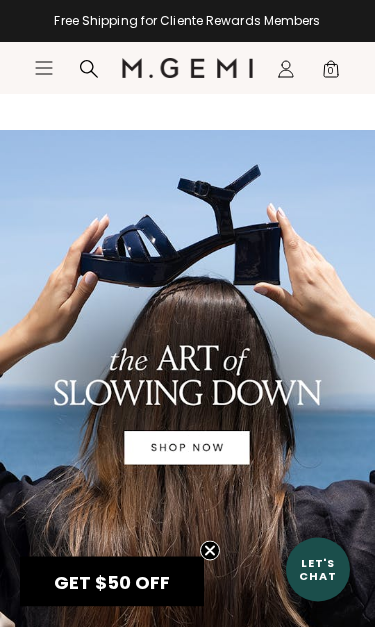 scroll, scrollTop: 8, scrollLeft: 0, axis: vertical 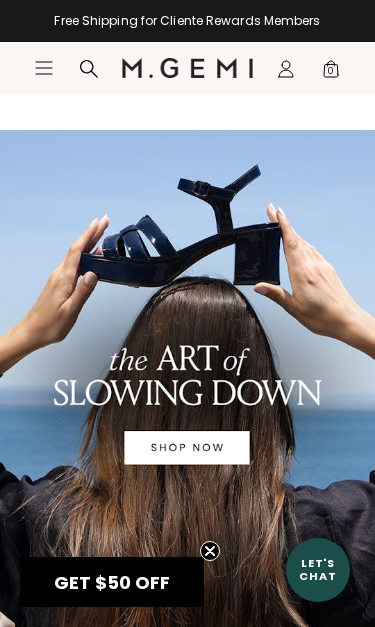 click at bounding box center (187, 384) 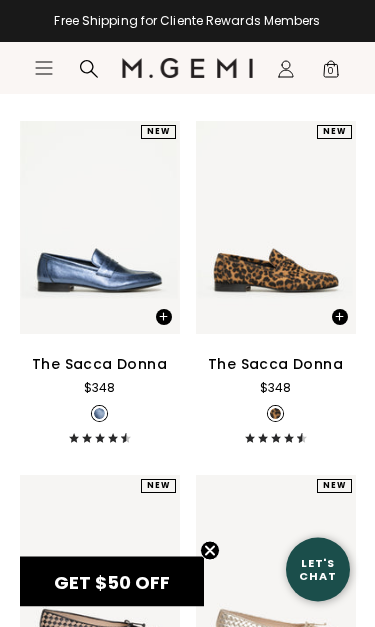 scroll, scrollTop: 8770, scrollLeft: 0, axis: vertical 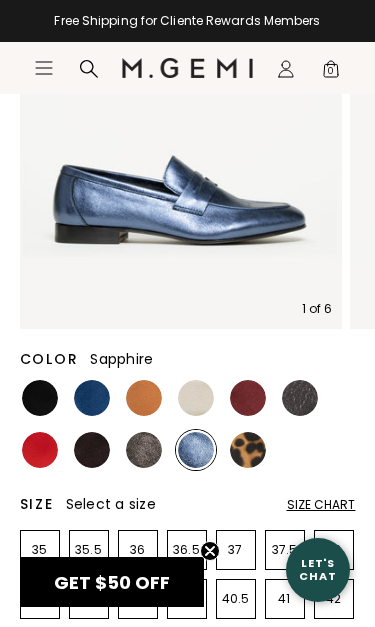 click at bounding box center (144, 450) 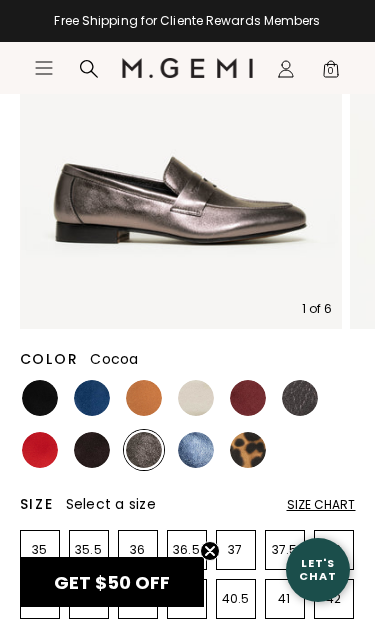 click at bounding box center [196, 398] 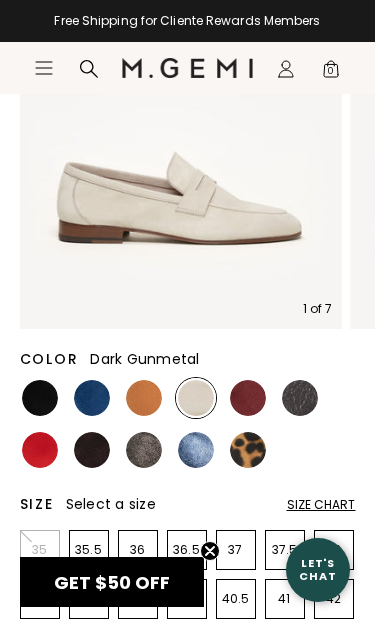 click at bounding box center (300, 398) 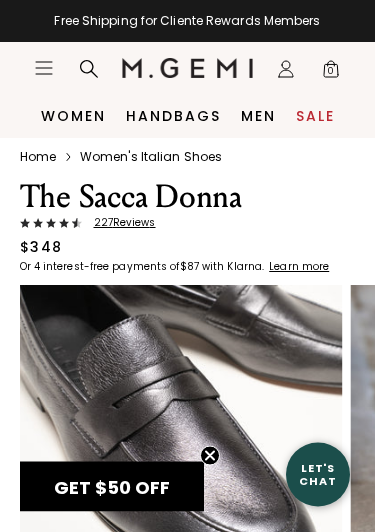 scroll, scrollTop: 0, scrollLeft: 0, axis: both 